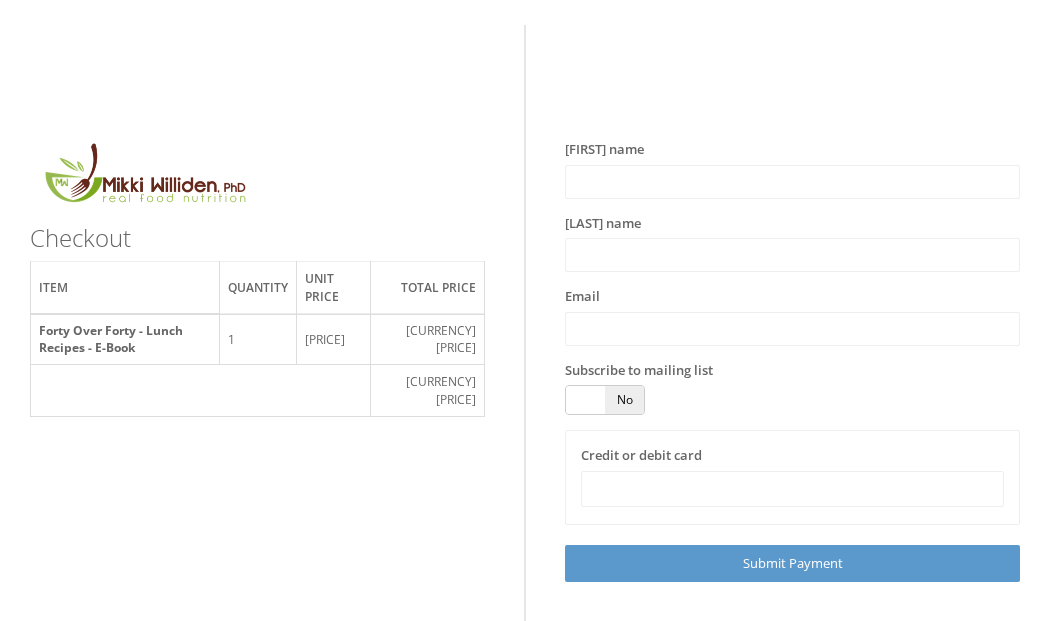 scroll, scrollTop: 0, scrollLeft: 0, axis: both 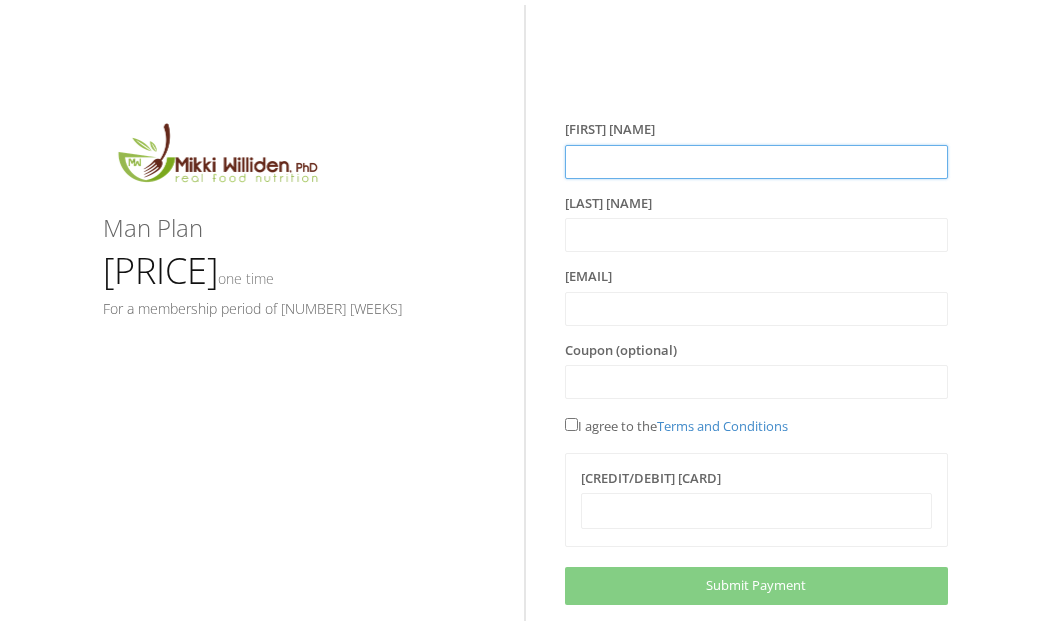 click at bounding box center [756, 162] 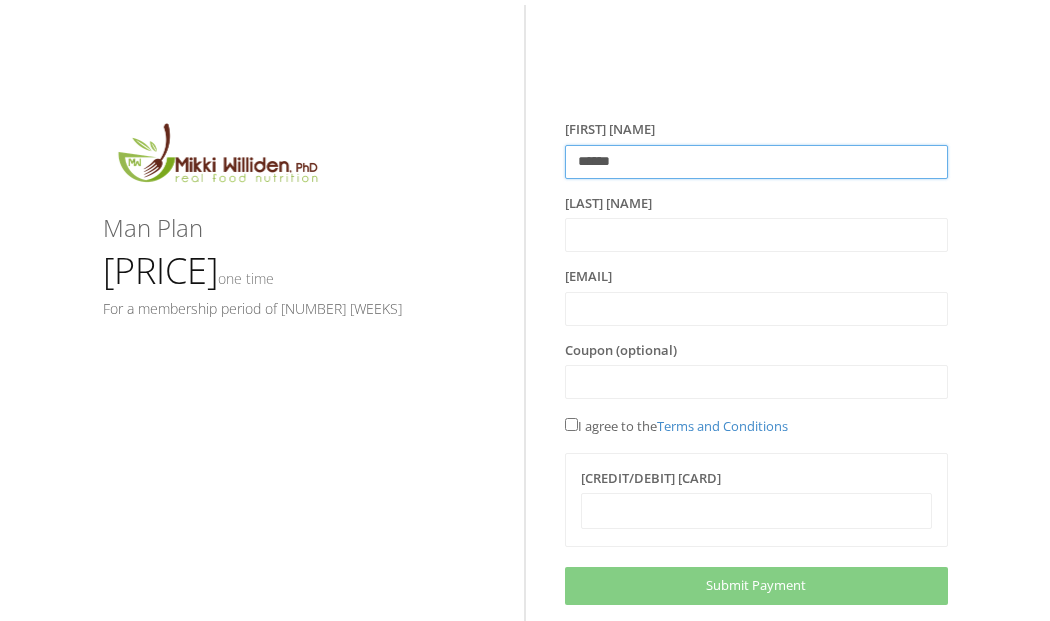 type on "*****" 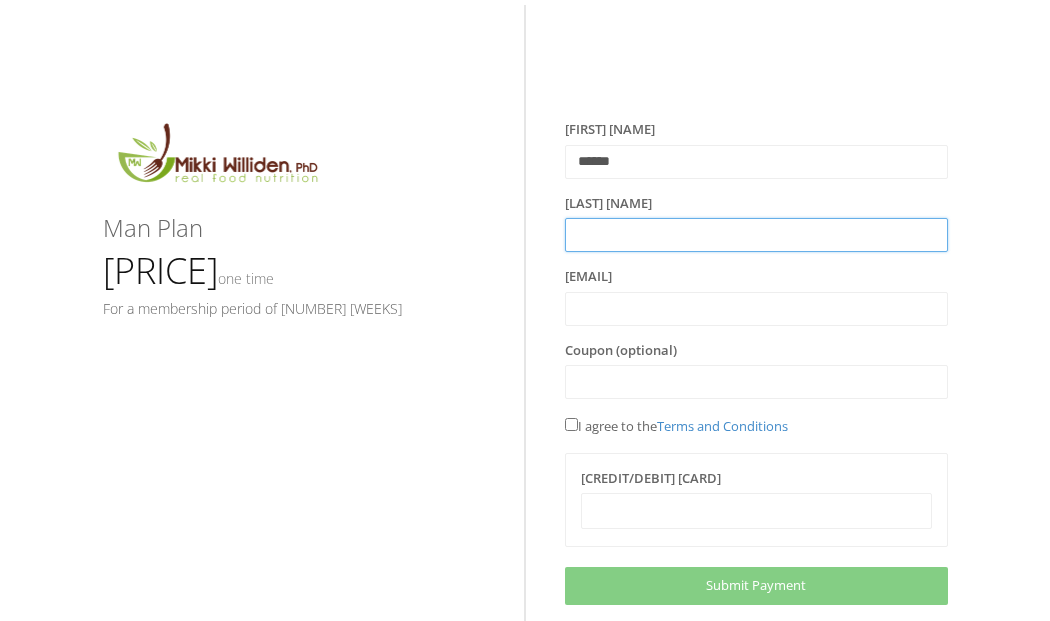 click at bounding box center (756, 162) 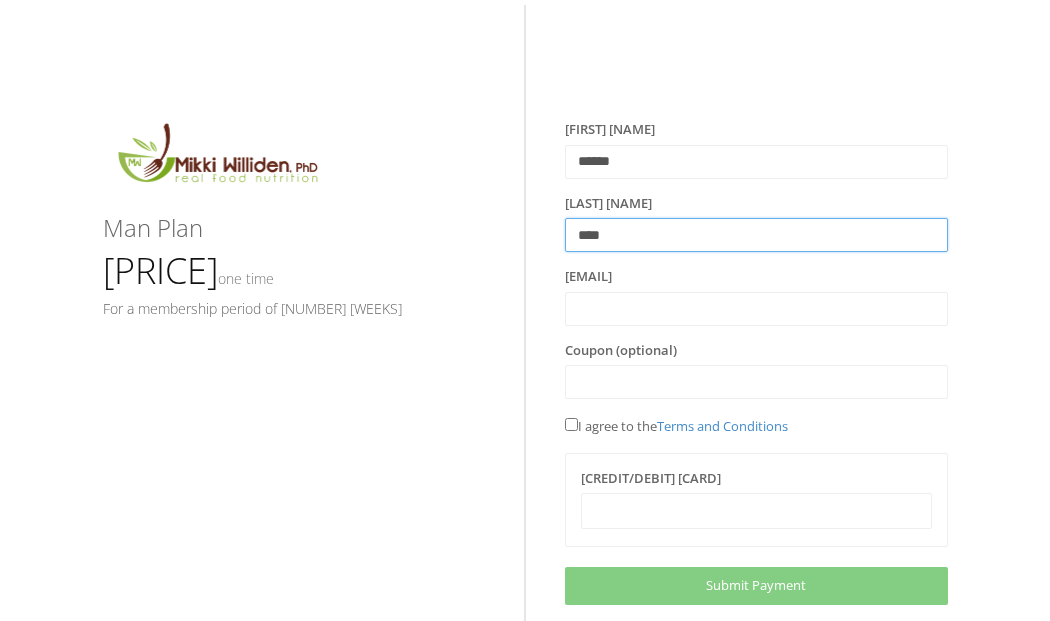 type on "****" 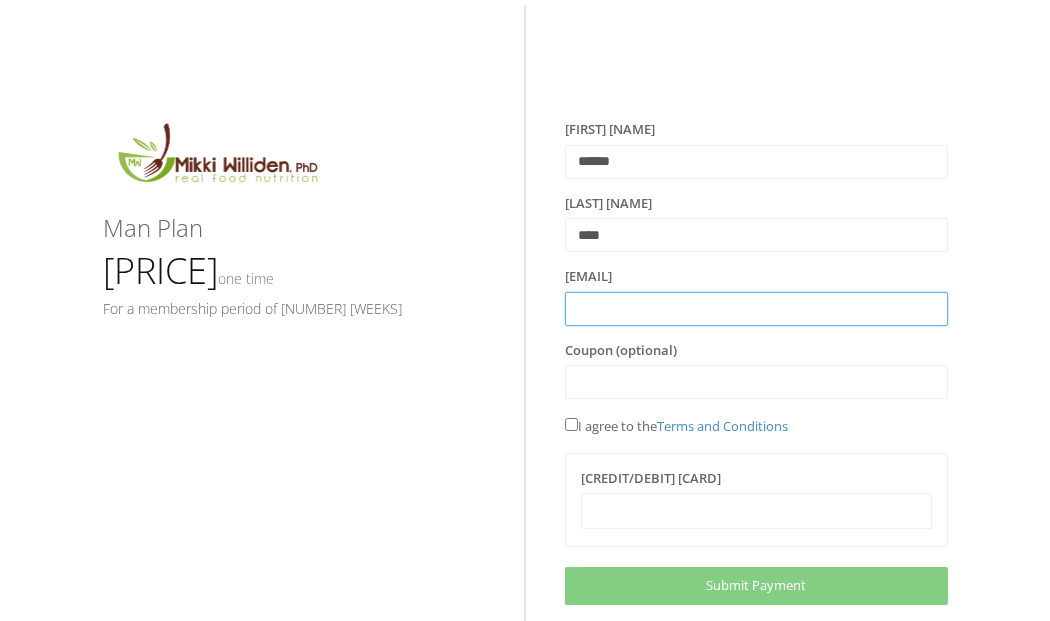 click at bounding box center (756, 162) 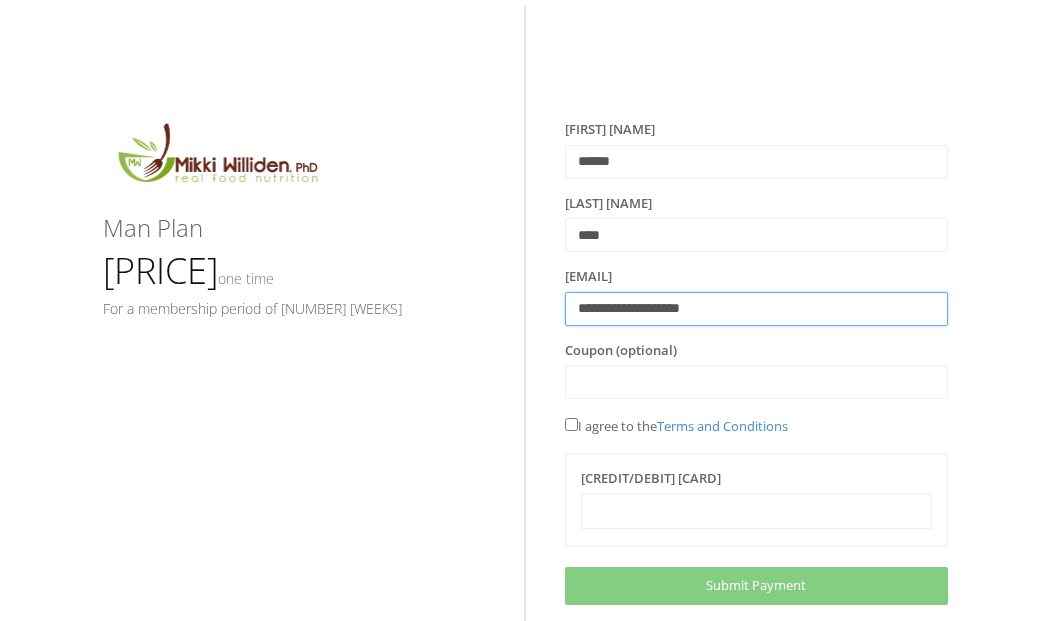 type on "**********" 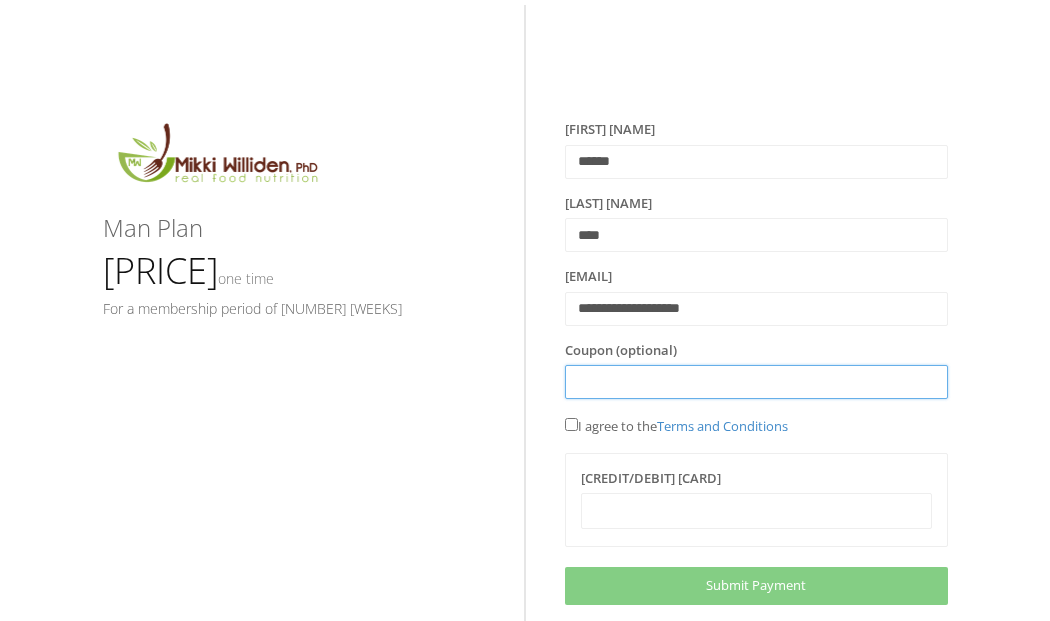 click at bounding box center (756, 162) 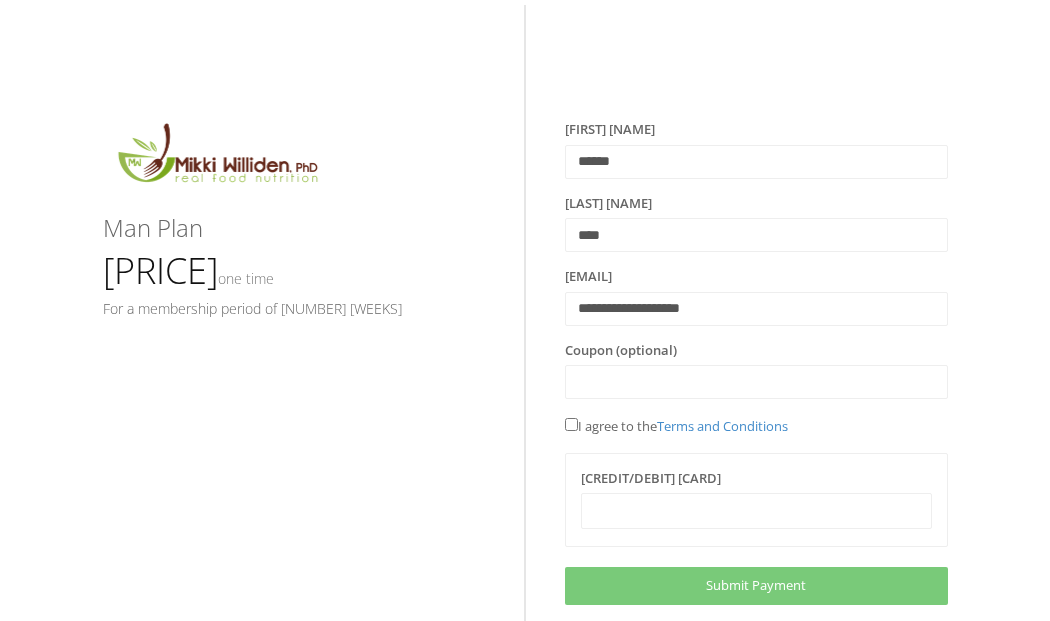 scroll, scrollTop: 4, scrollLeft: 0, axis: vertical 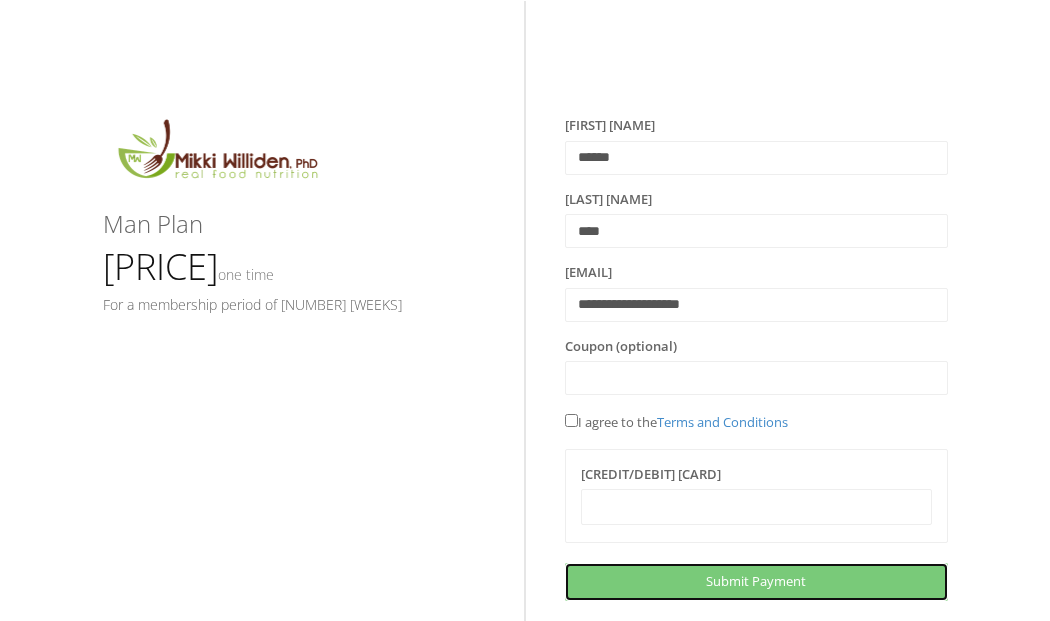 click on "Next Submit Payment" at bounding box center (756, 581) 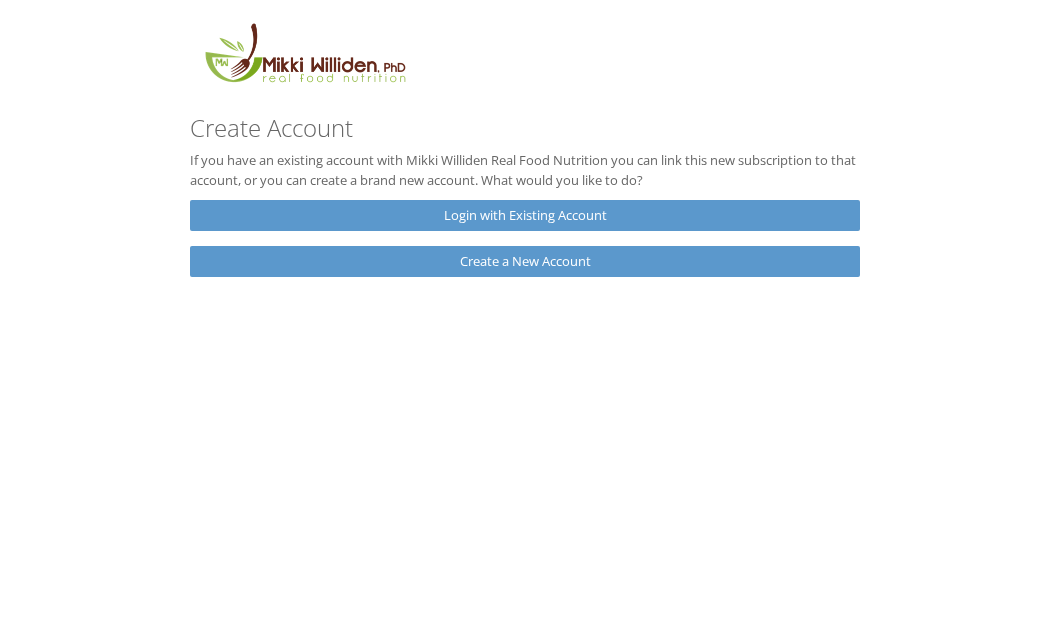 scroll, scrollTop: 0, scrollLeft: 0, axis: both 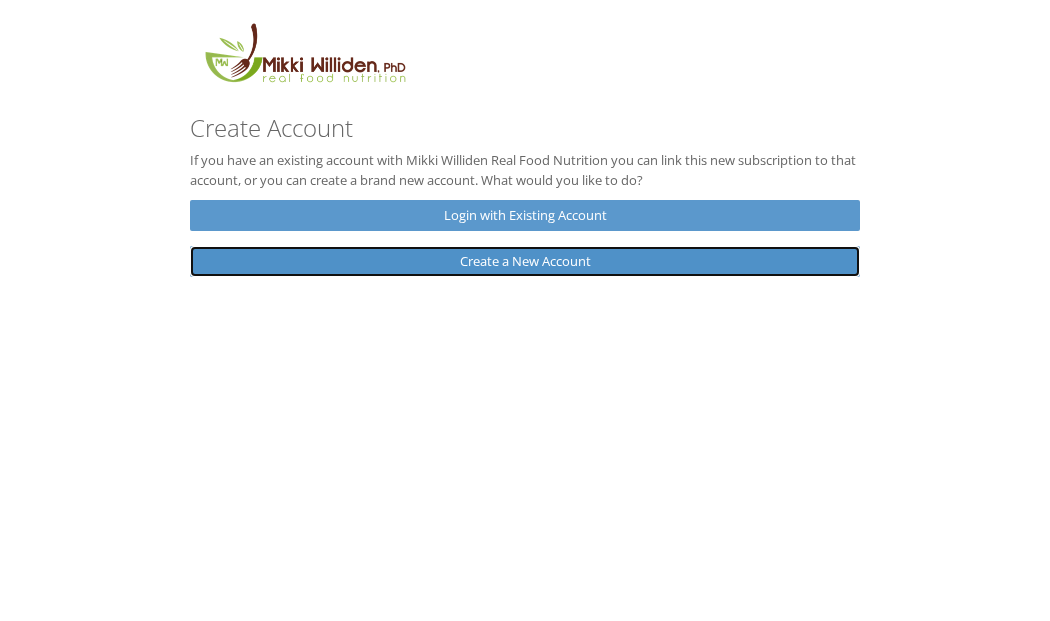 click on "Create a New Account" at bounding box center (525, 261) 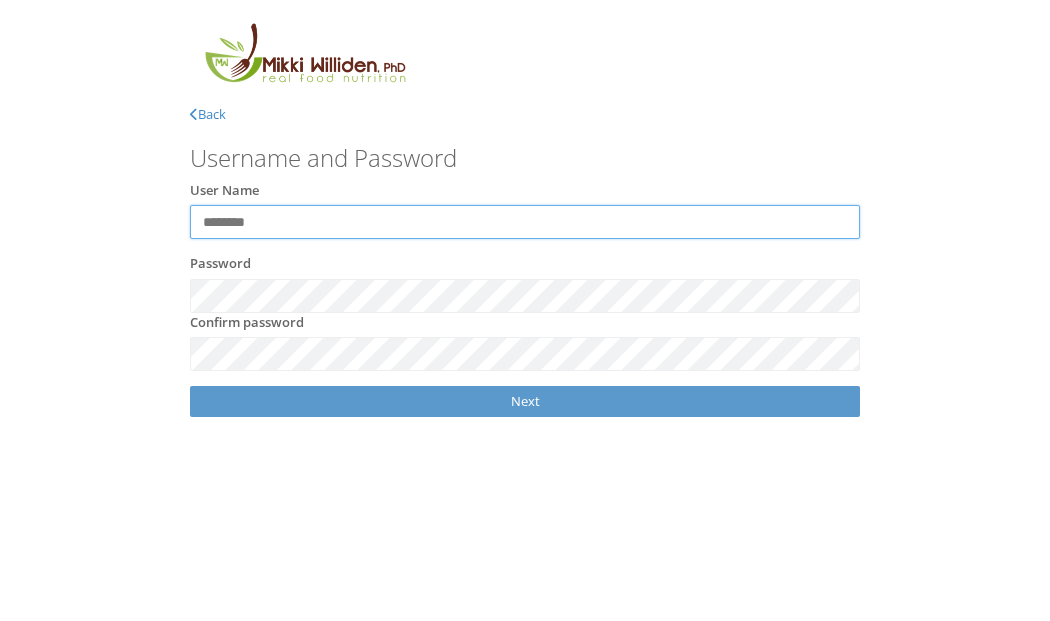 click on "[USER NAME]" at bounding box center (525, 222) 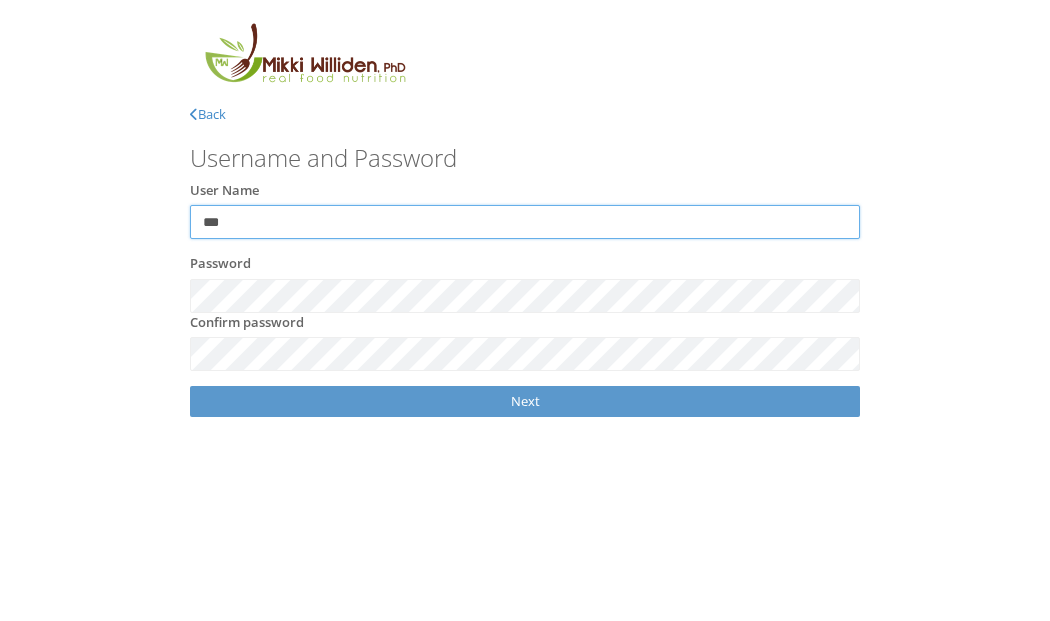 type on "***" 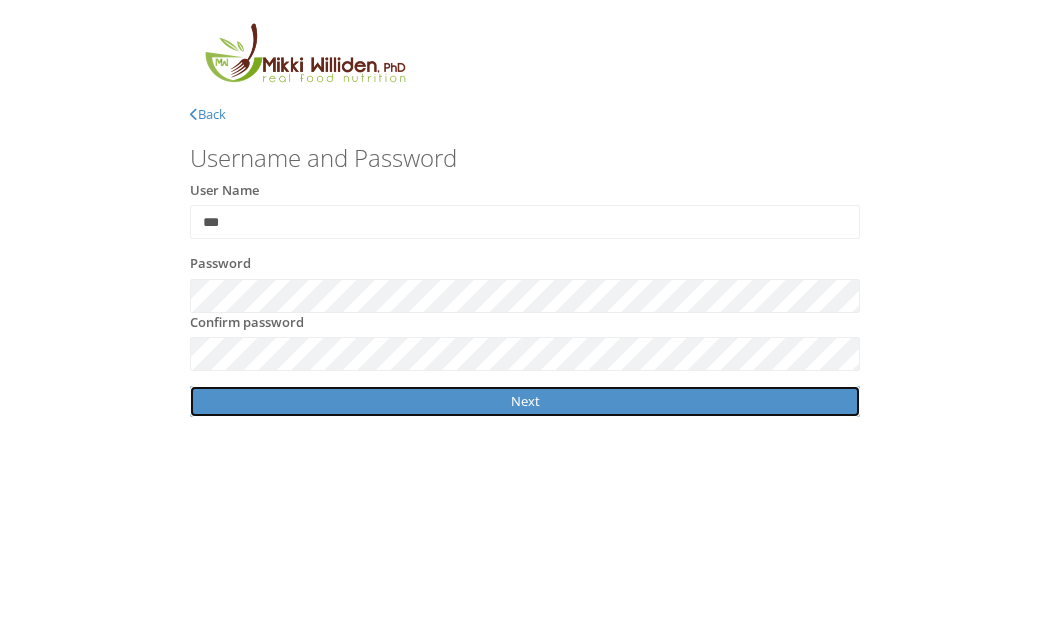click on "Next" at bounding box center [525, 401] 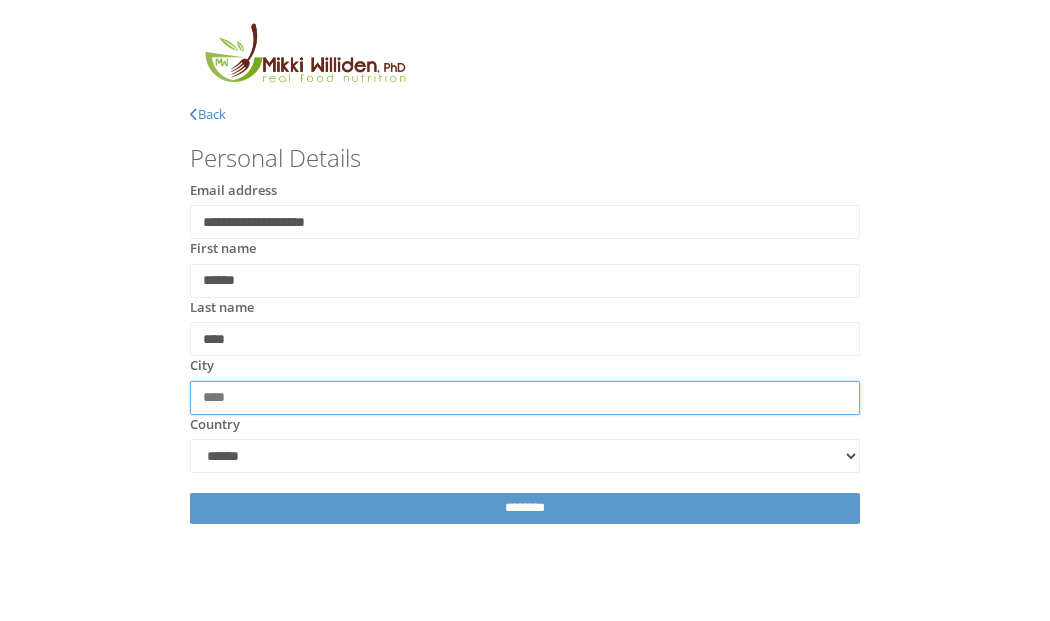 click on "[CITY]" at bounding box center (525, 398) 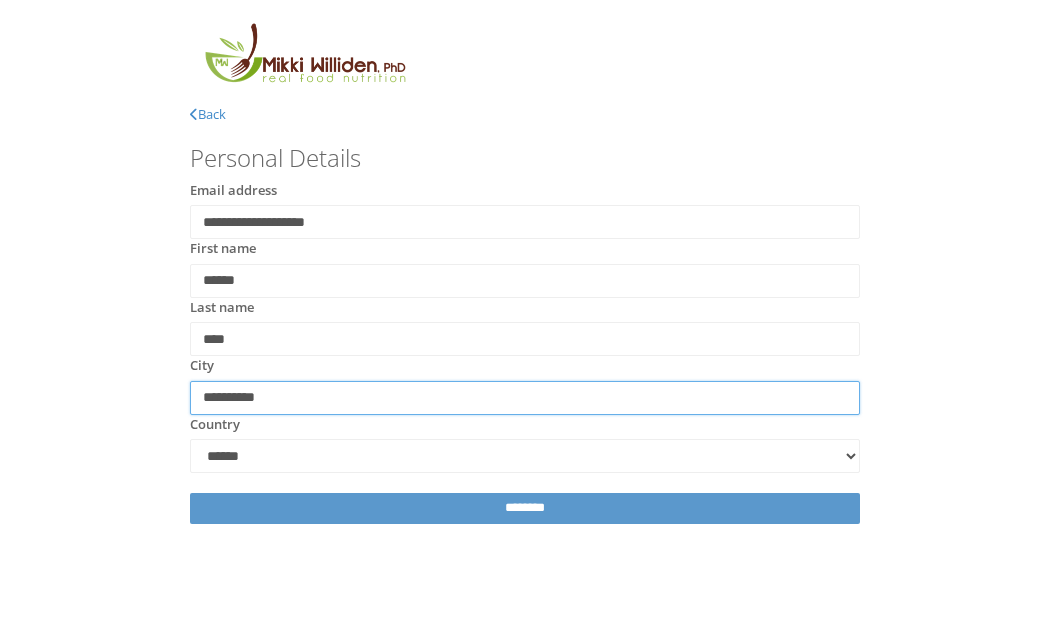 type on "**********" 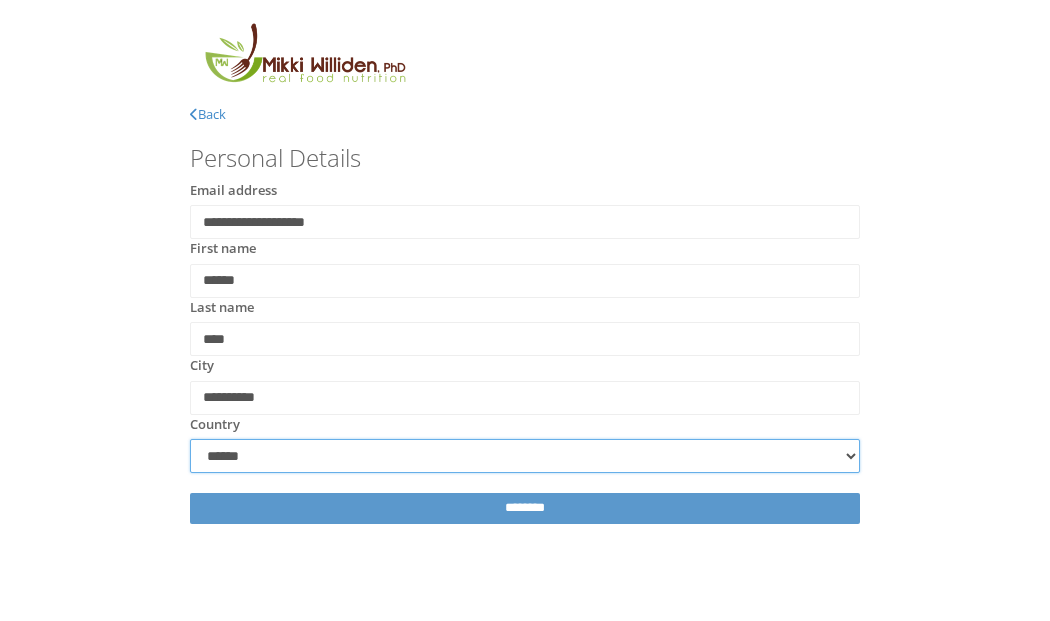 click on "**********" at bounding box center [525, 456] 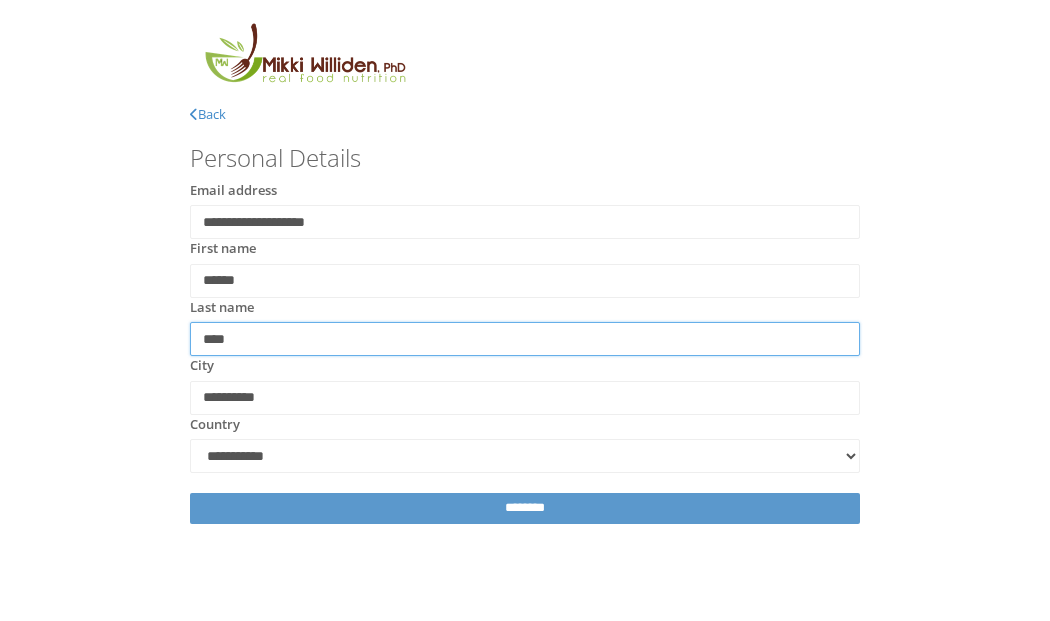 click on "****" at bounding box center [525, 339] 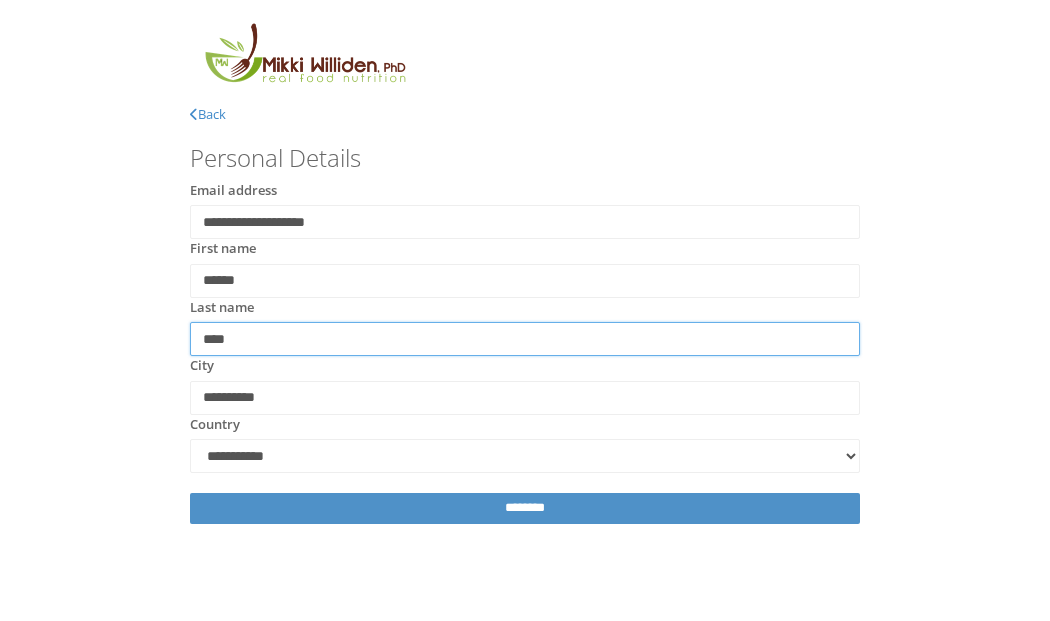 type on "****" 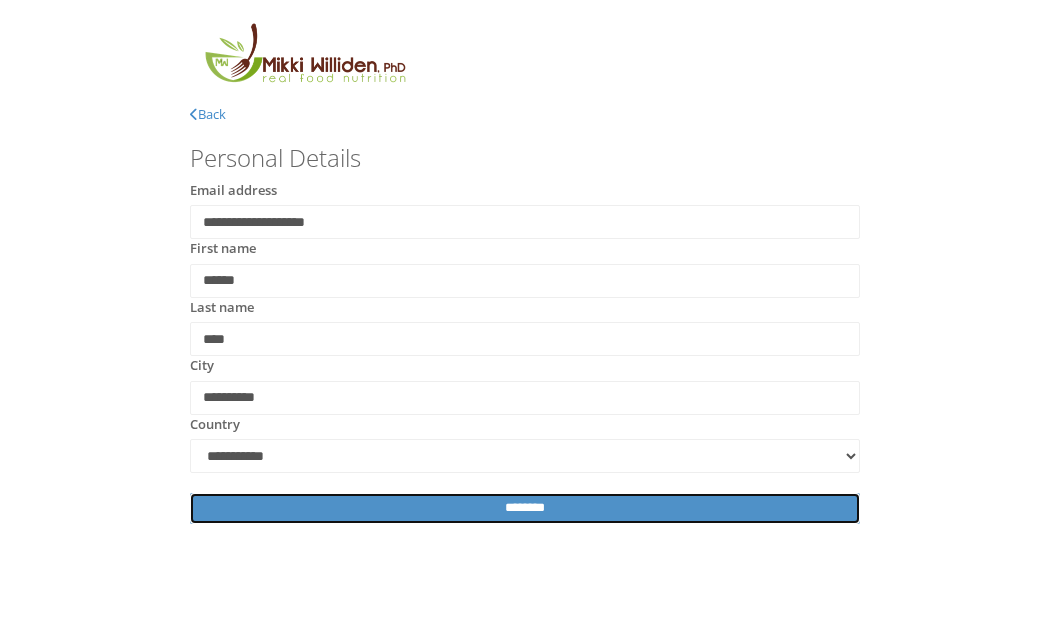 click on "********" at bounding box center (525, 508) 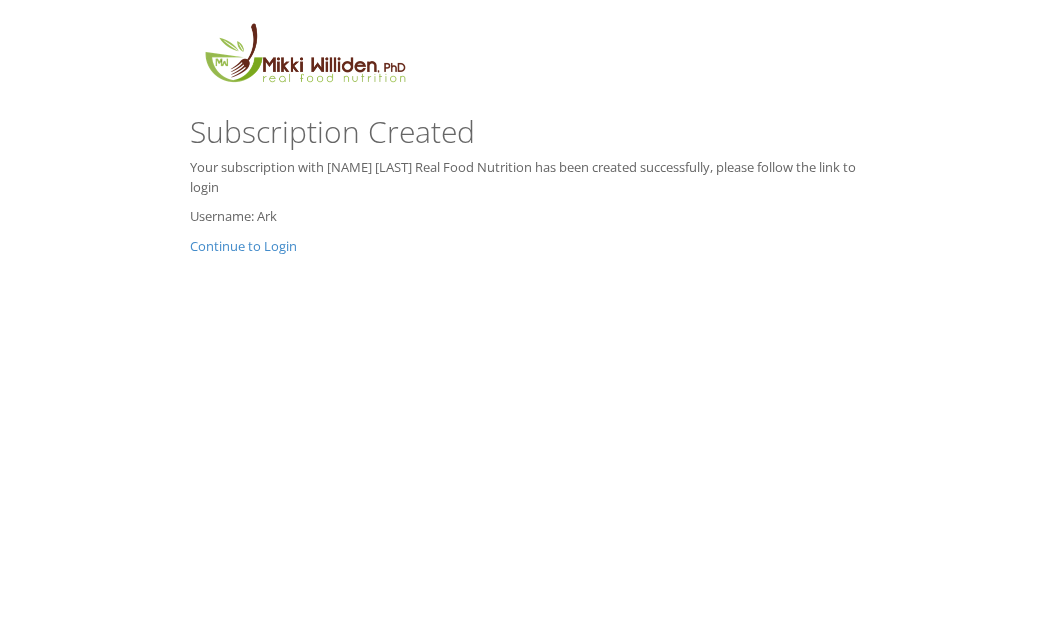 scroll, scrollTop: 0, scrollLeft: 0, axis: both 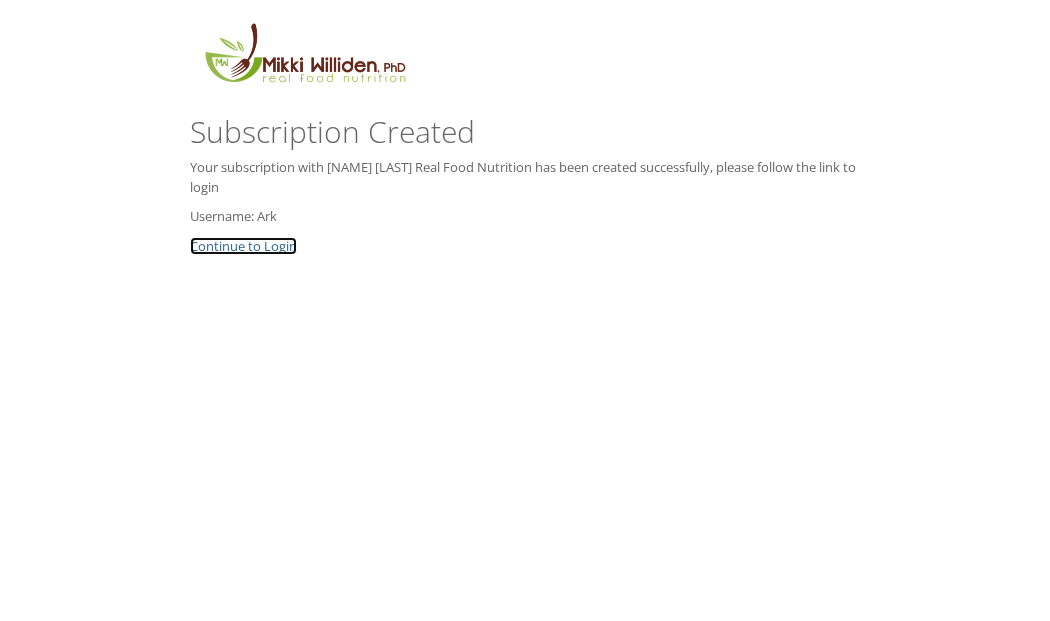 click on "Continue to Login" at bounding box center [243, 246] 